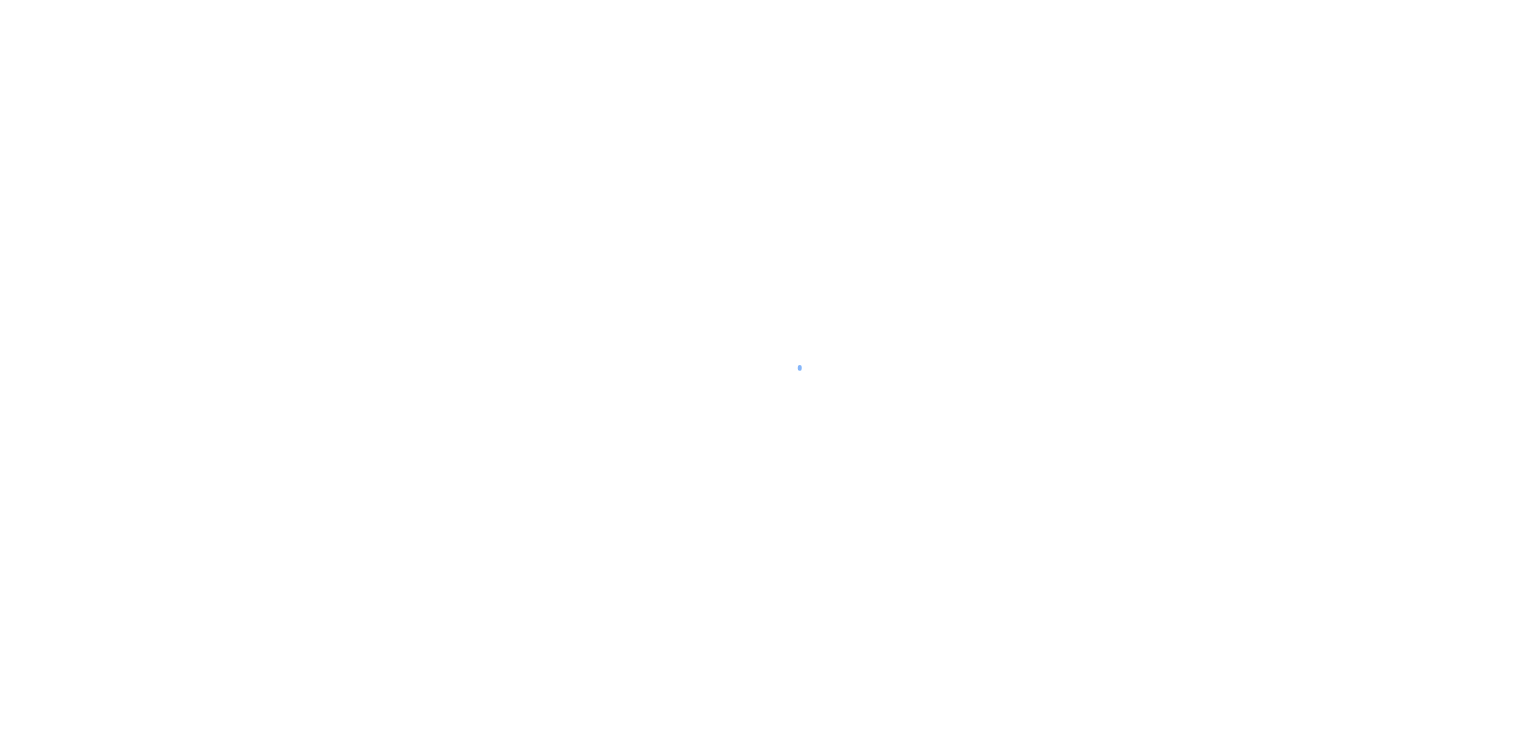 scroll, scrollTop: 0, scrollLeft: 0, axis: both 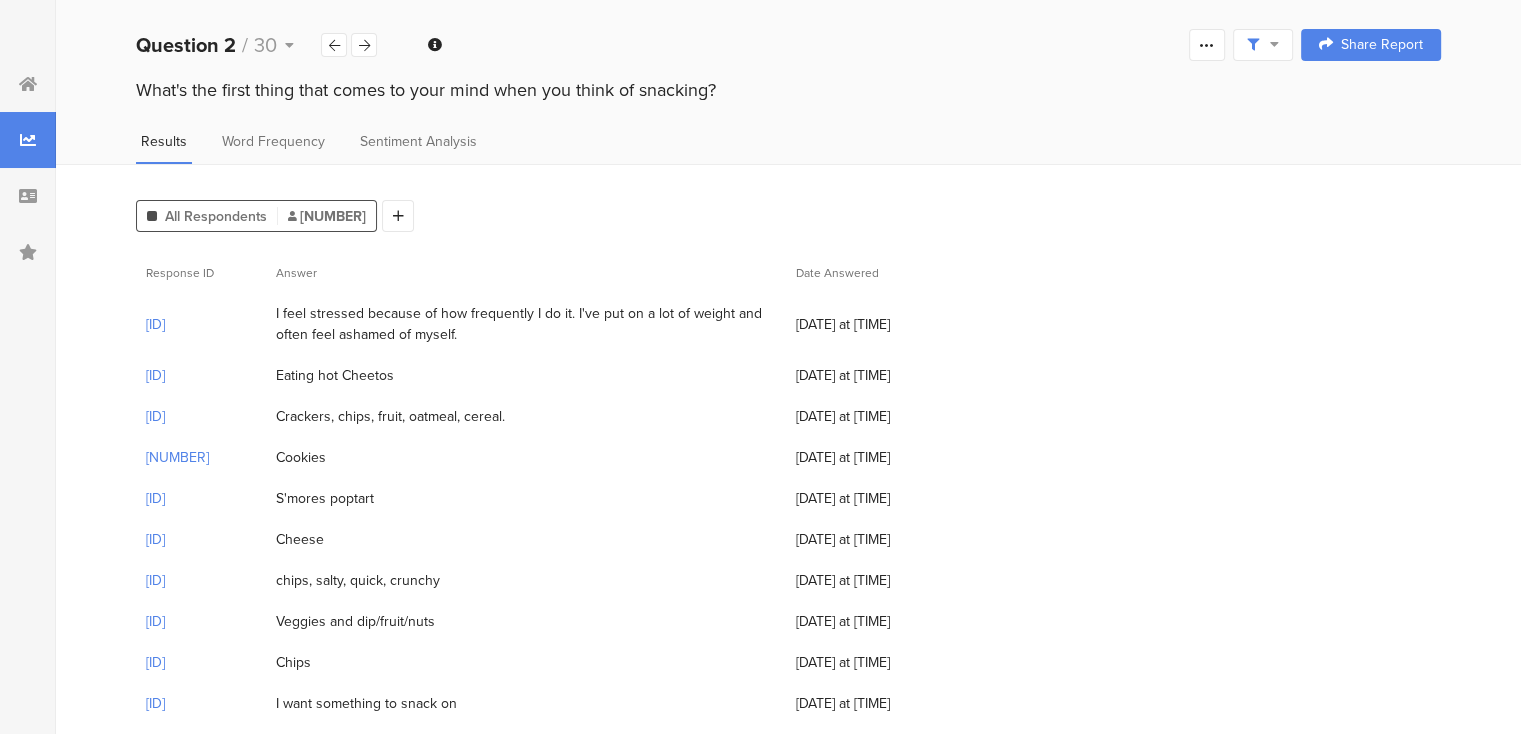 drag, startPoint x: 379, startPoint y: 329, endPoint x: 269, endPoint y: 301, distance: 113.507706 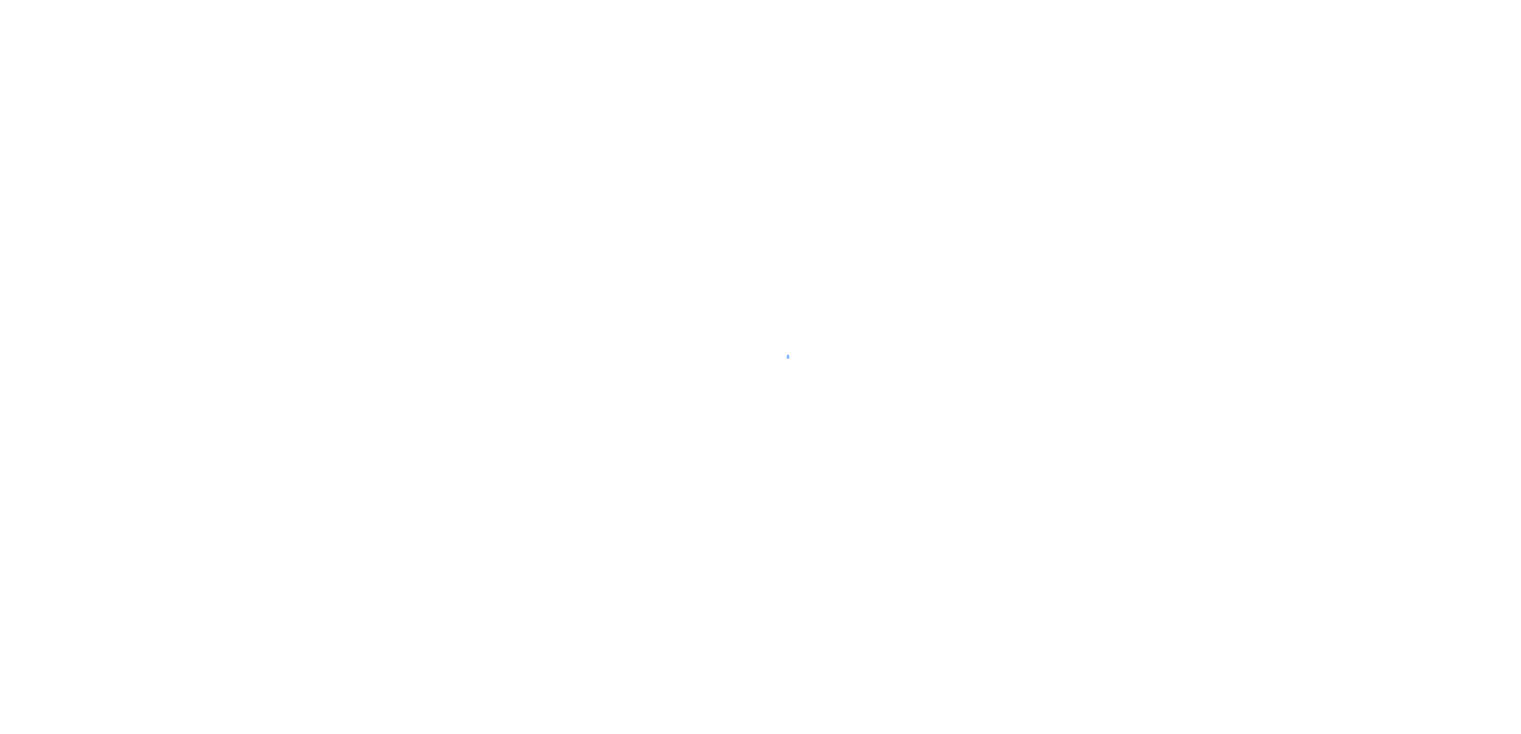 scroll, scrollTop: 0, scrollLeft: 0, axis: both 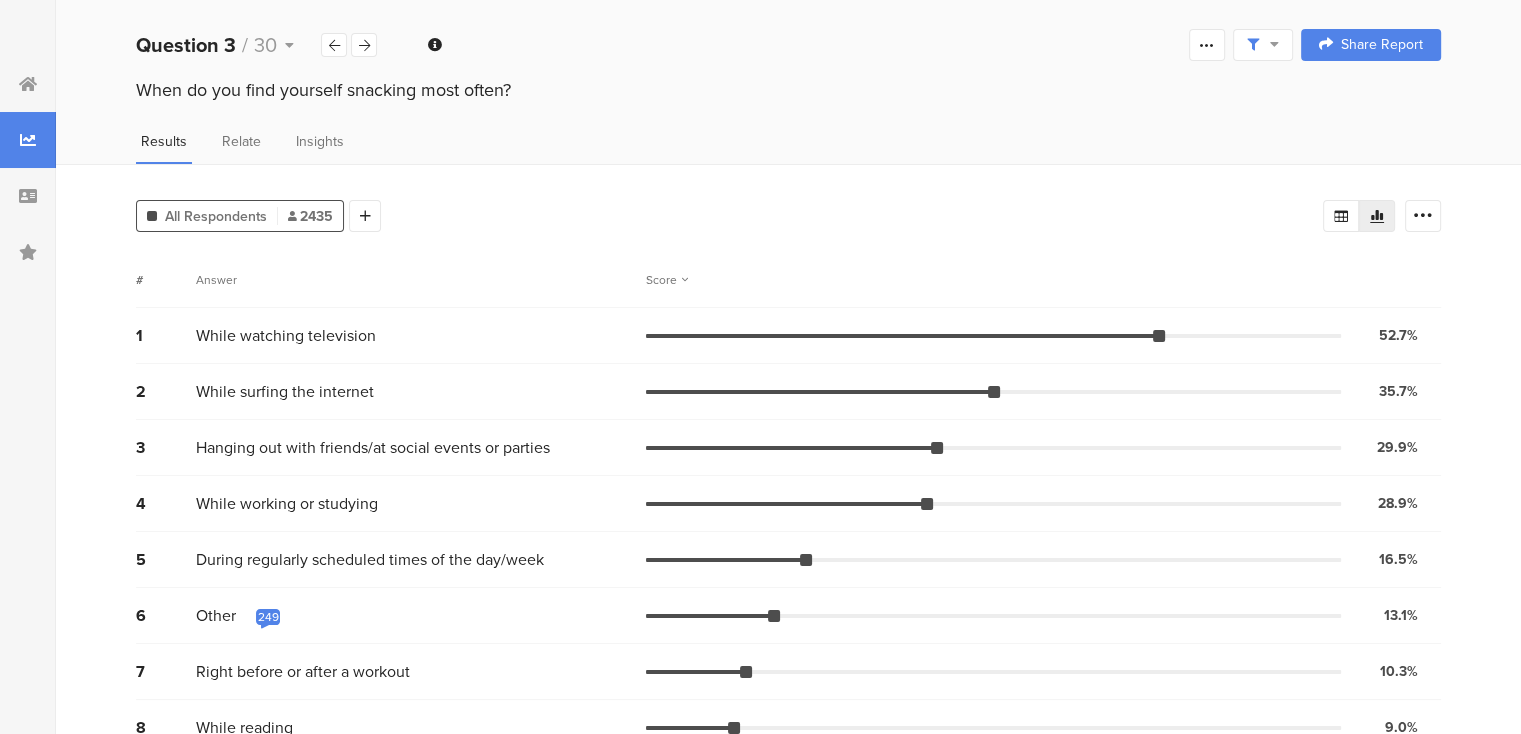 drag, startPoint x: 468, startPoint y: 88, endPoint x: 128, endPoint y: 87, distance: 340.00146 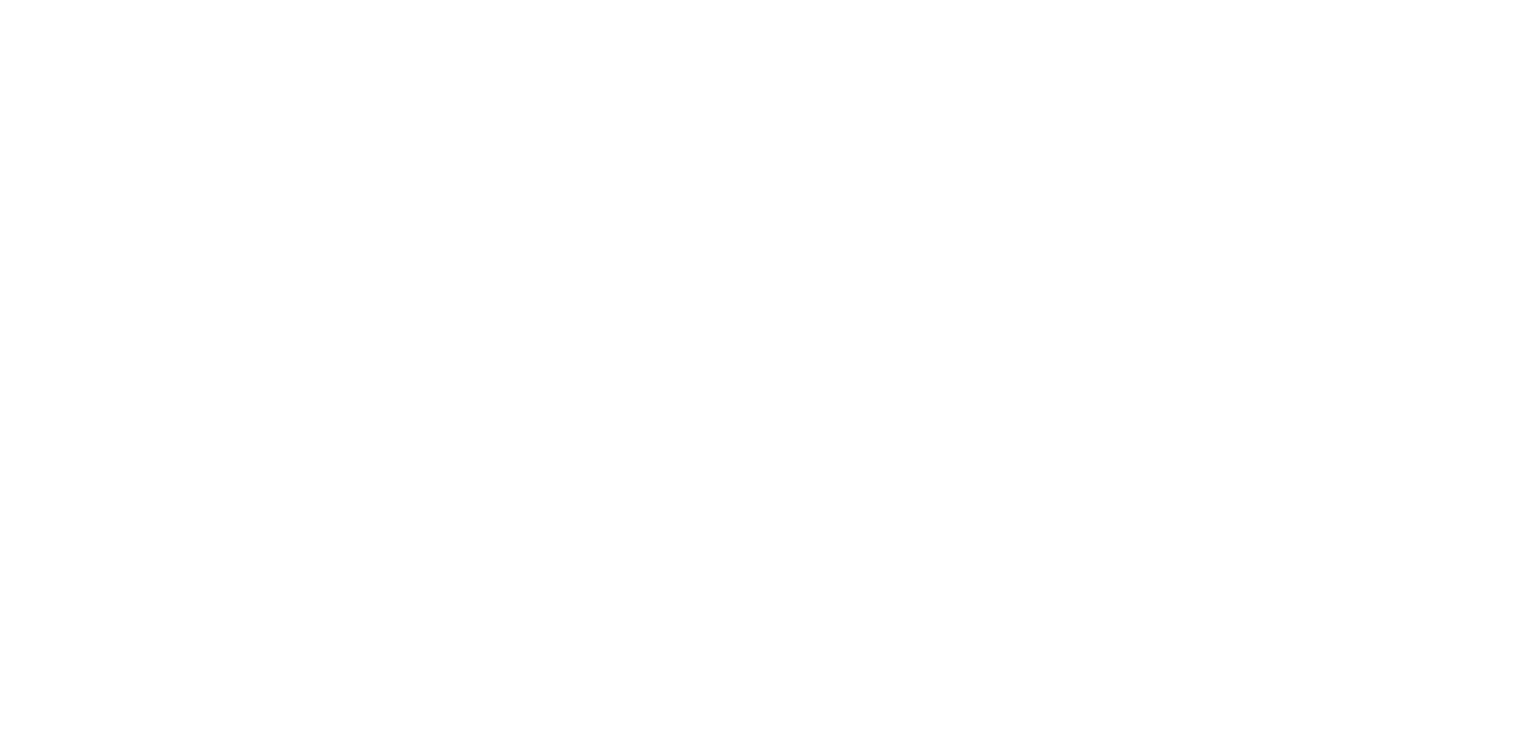scroll, scrollTop: 0, scrollLeft: 0, axis: both 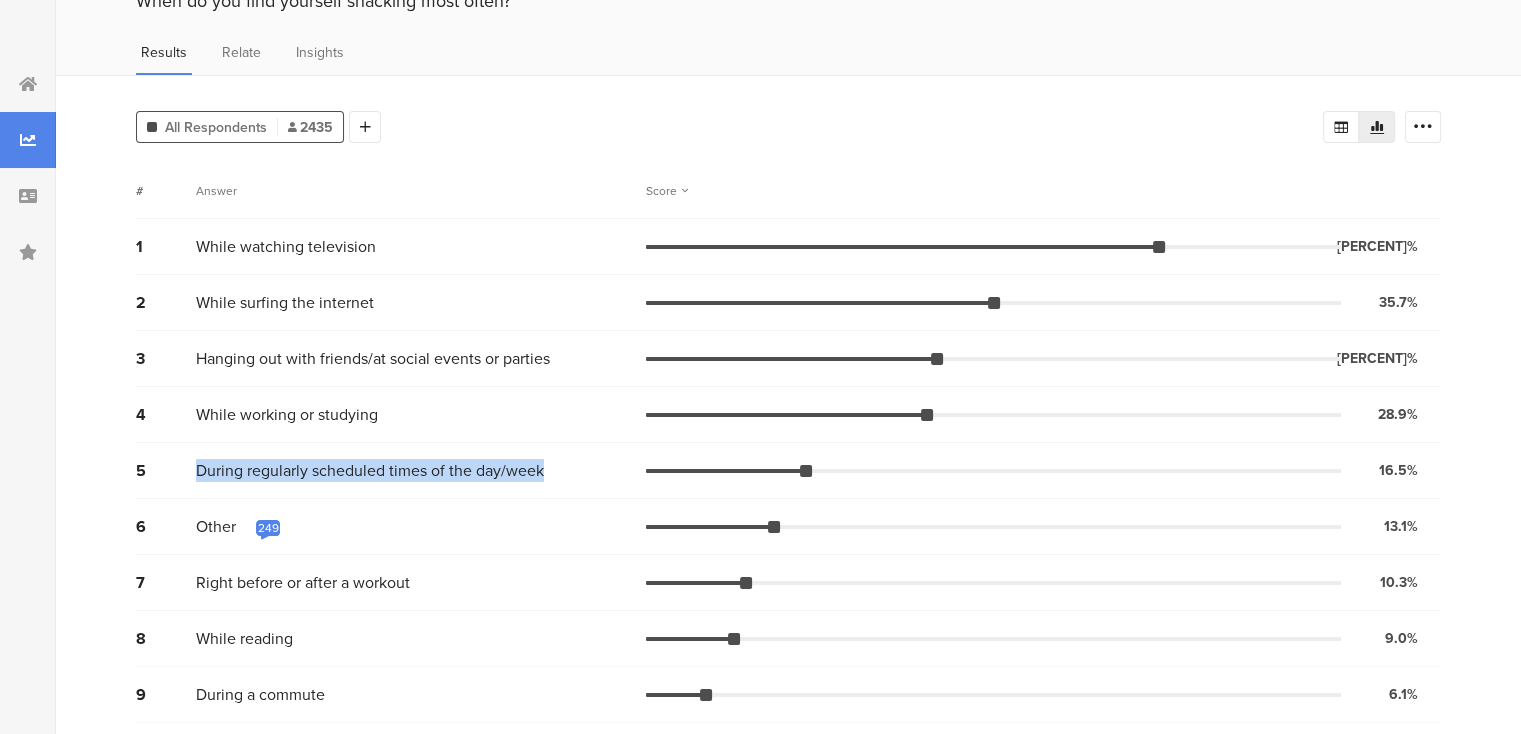 drag, startPoint x: 554, startPoint y: 462, endPoint x: 195, endPoint y: 473, distance: 359.1685 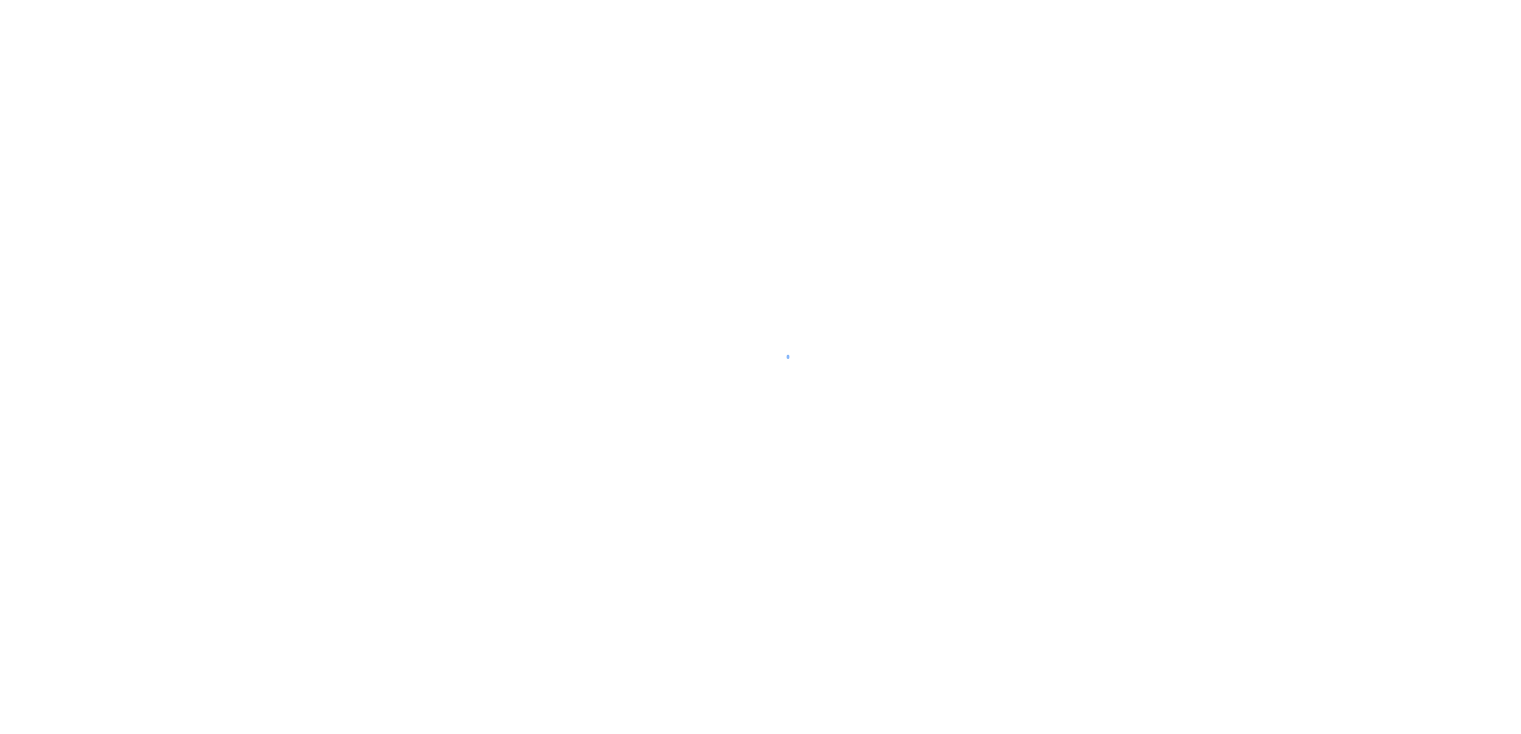 scroll, scrollTop: 0, scrollLeft: 0, axis: both 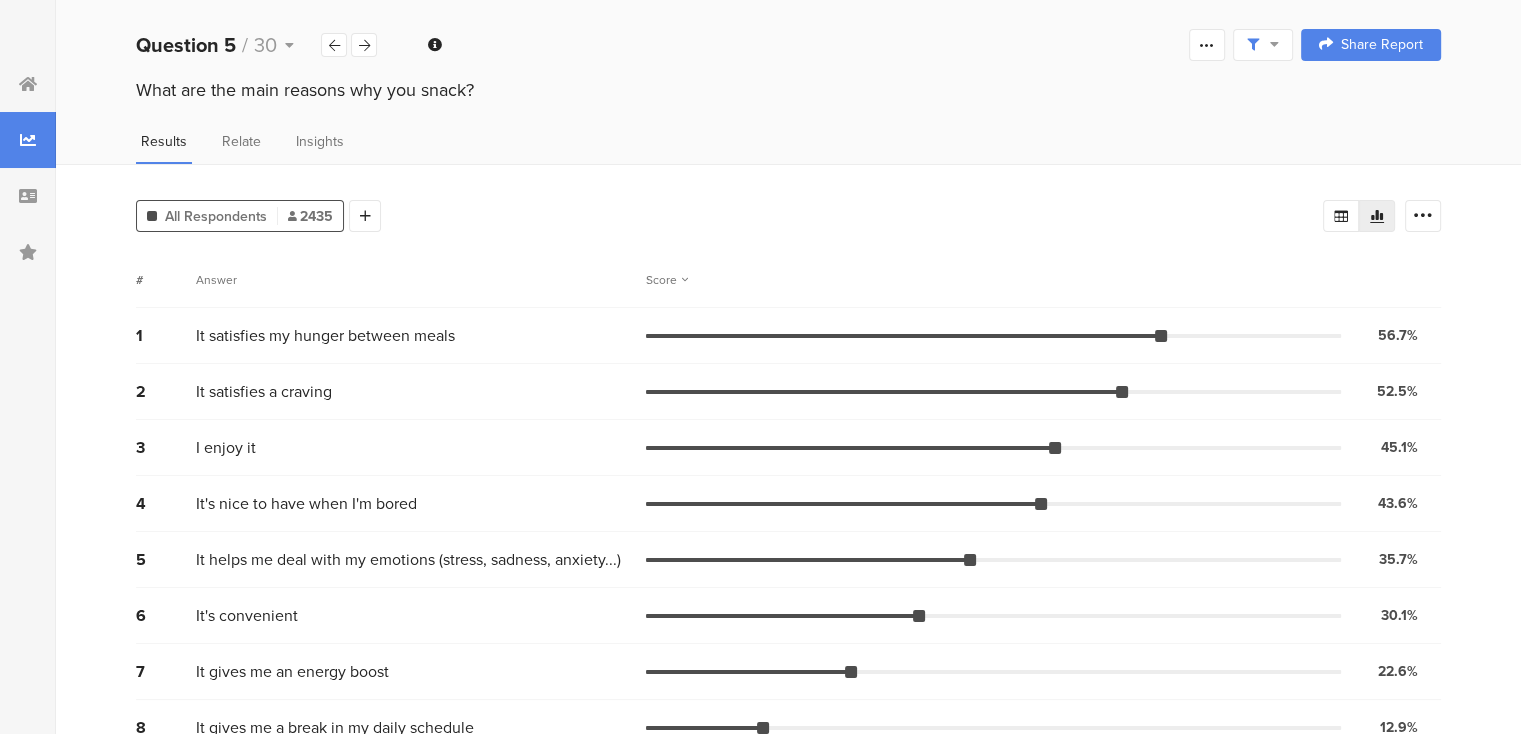 drag, startPoint x: 511, startPoint y: 89, endPoint x: 131, endPoint y: 101, distance: 380.18942 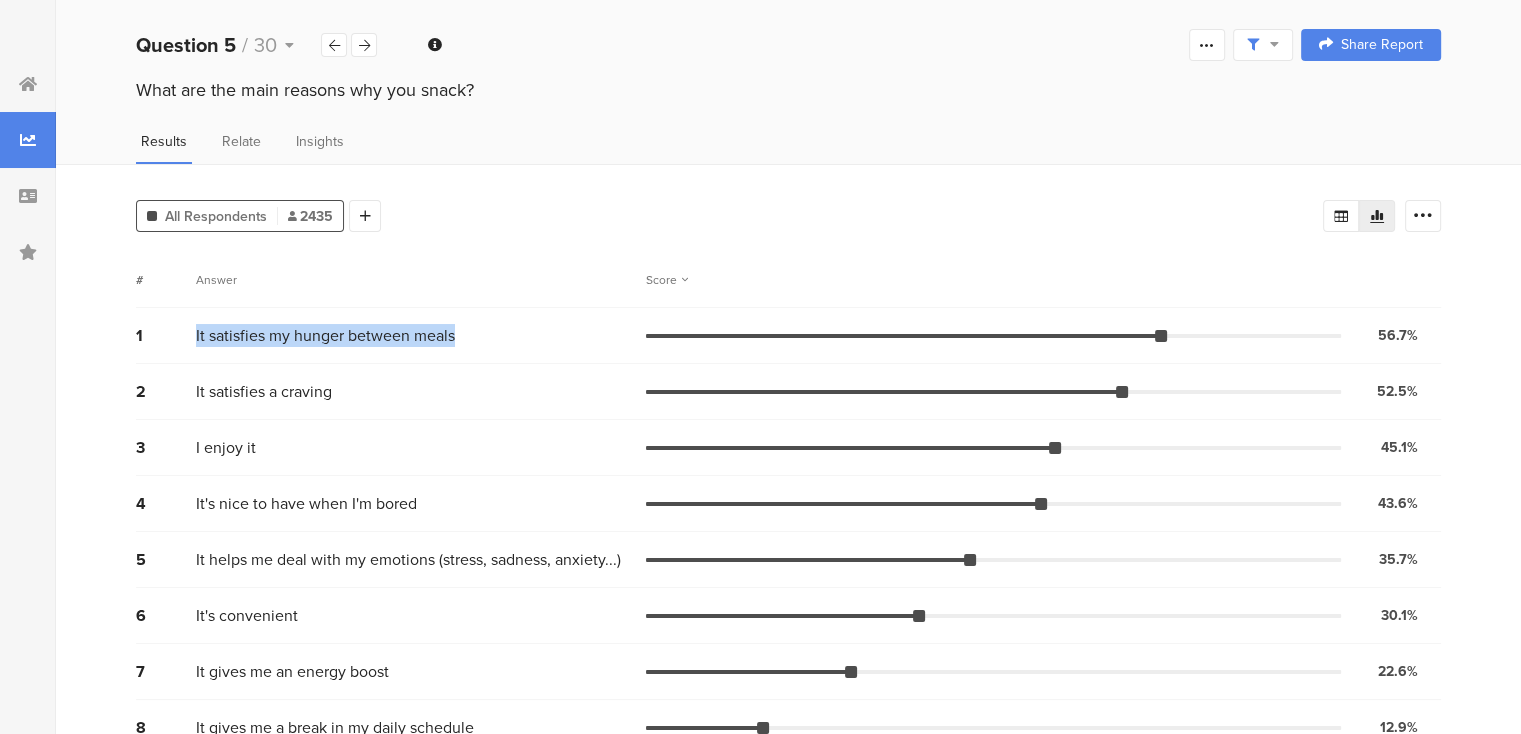 drag, startPoint x: 471, startPoint y: 331, endPoint x: 181, endPoint y: 329, distance: 290.0069 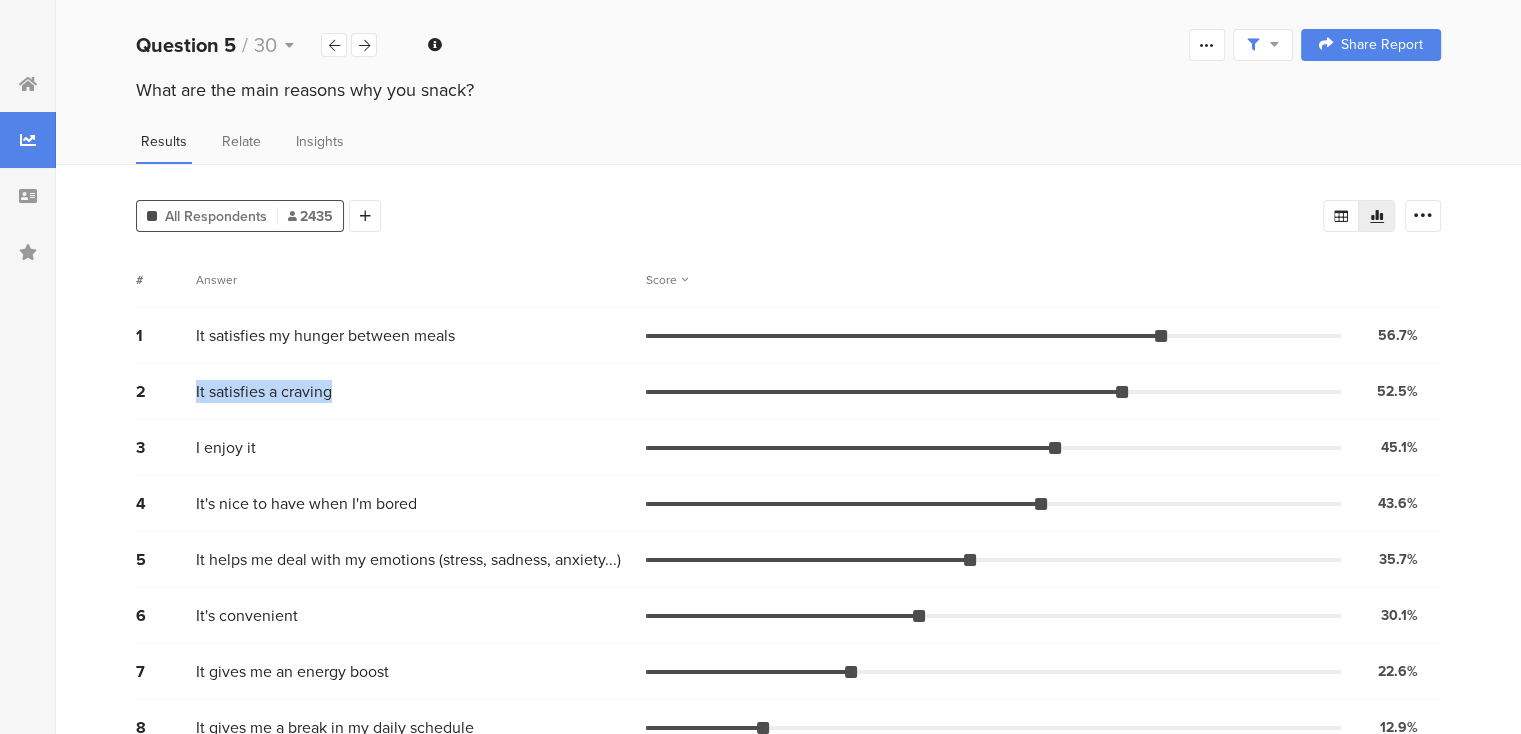 drag, startPoint x: 348, startPoint y: 394, endPoint x: 188, endPoint y: 385, distance: 160.25293 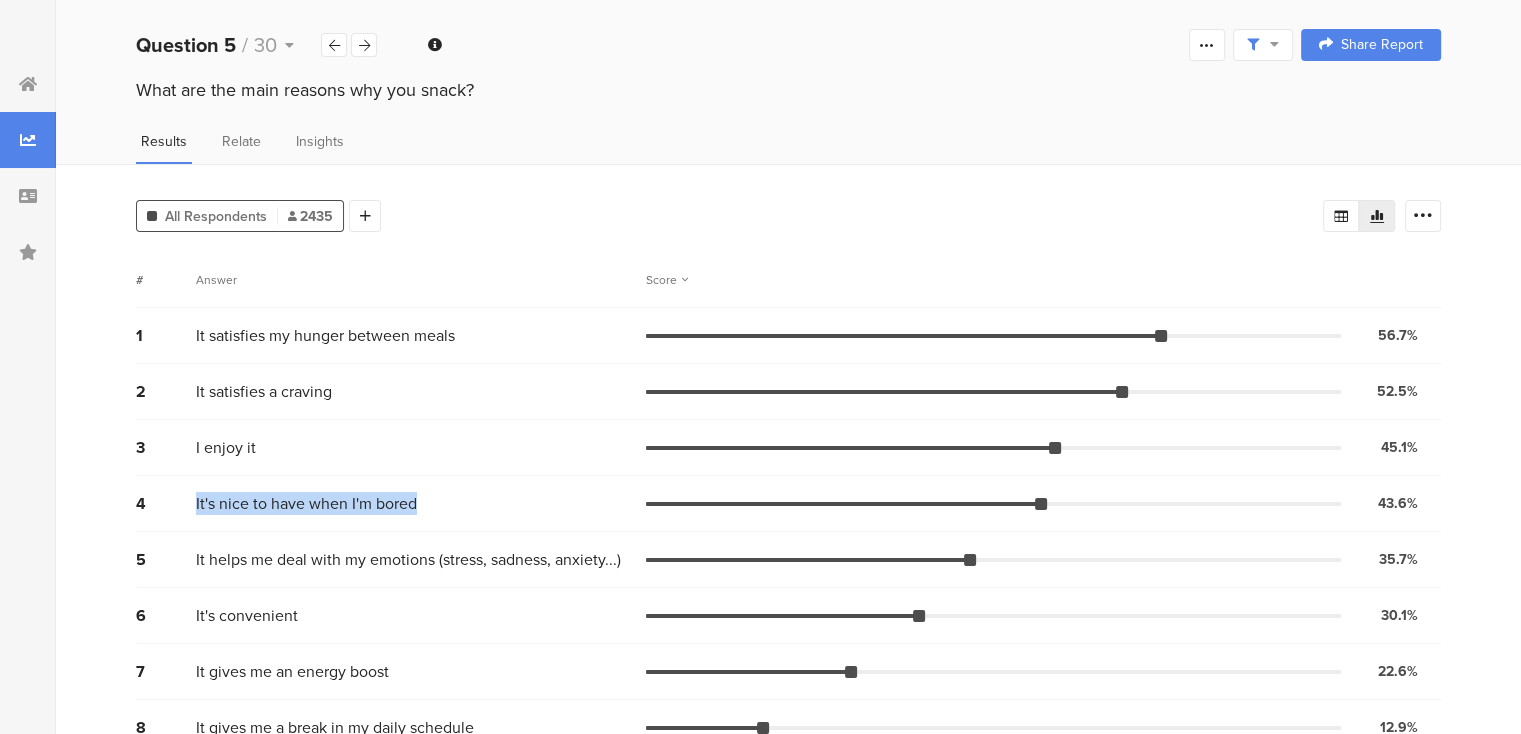 drag, startPoint x: 421, startPoint y: 493, endPoint x: 140, endPoint y: 518, distance: 282.1099 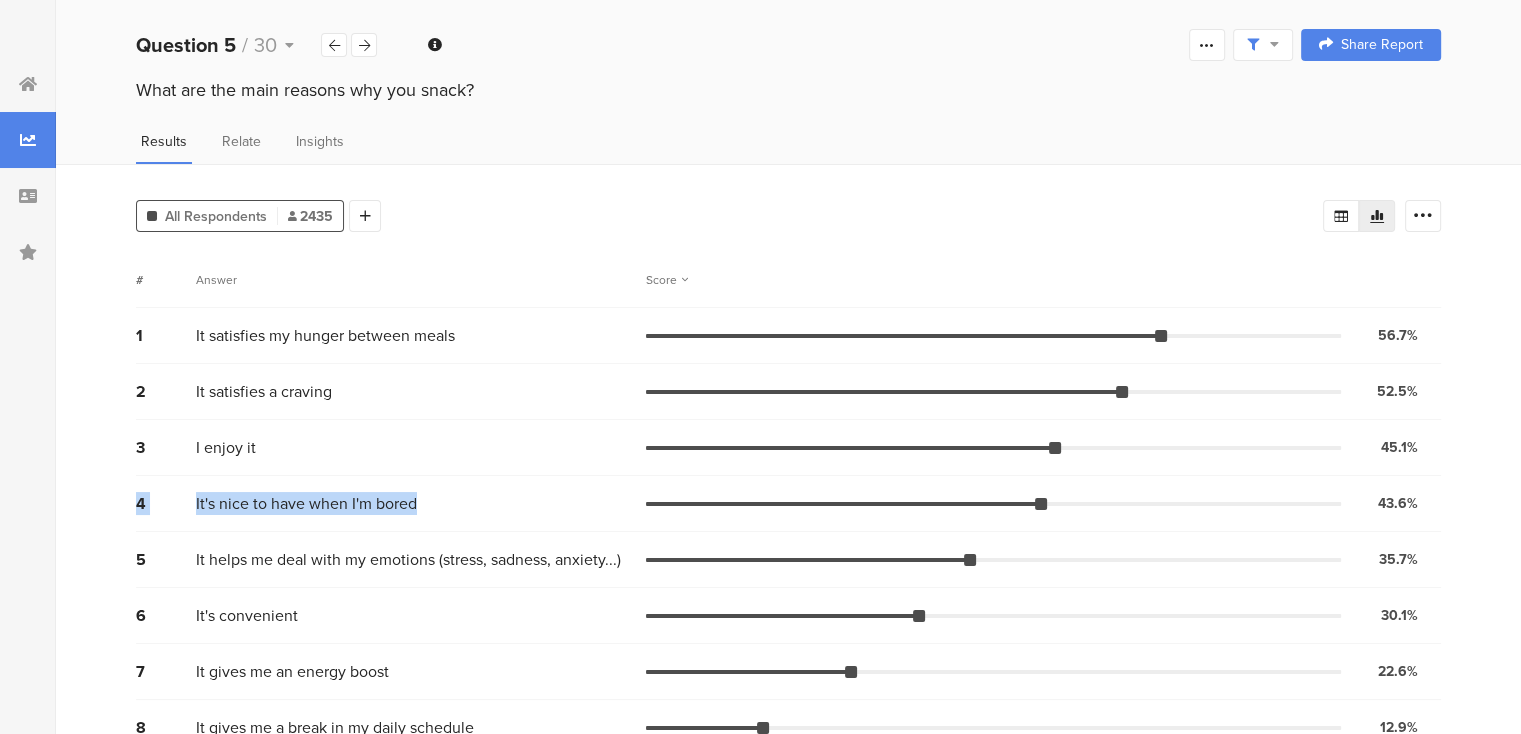 copy on "4     It's nice to have when I'm bored" 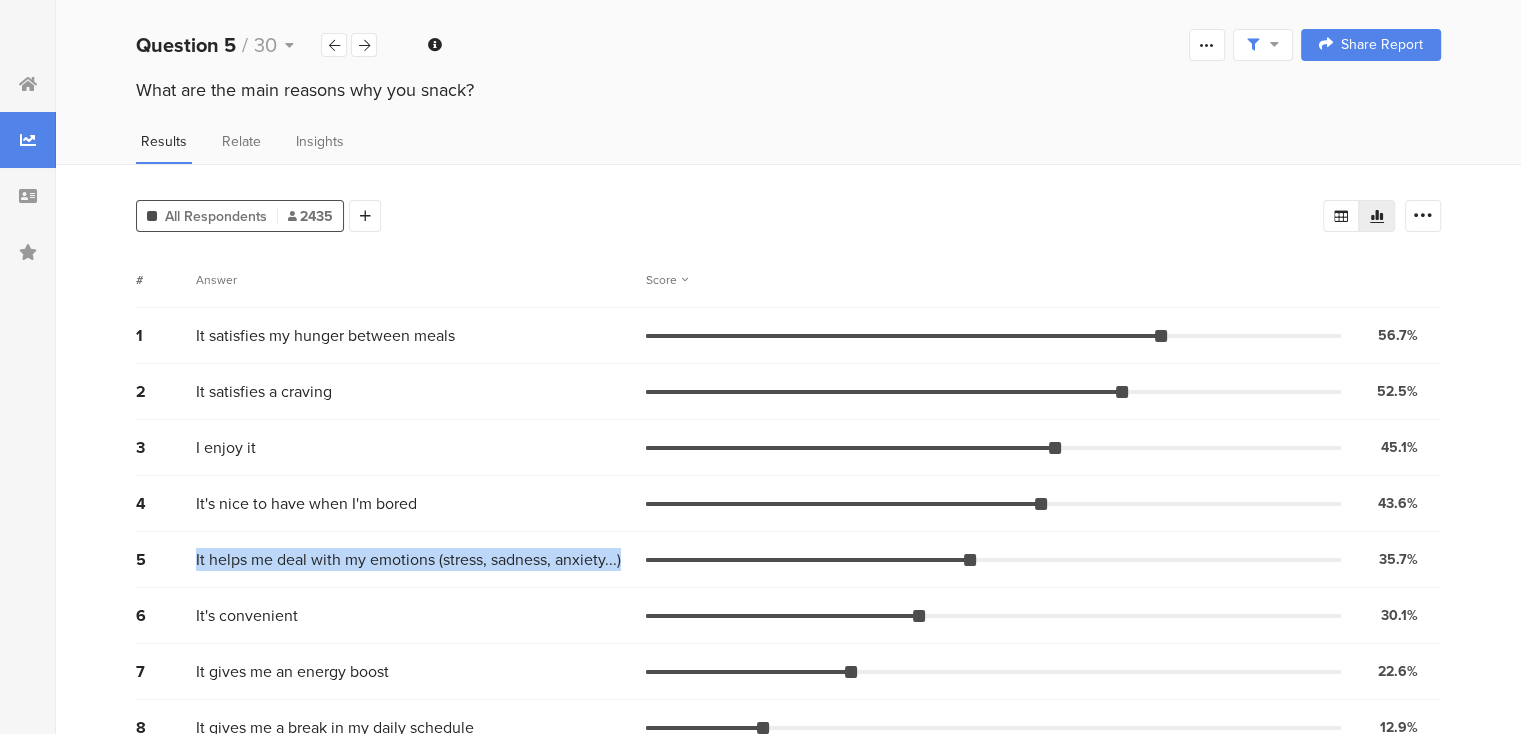 drag, startPoint x: 194, startPoint y: 559, endPoint x: 622, endPoint y: 559, distance: 428 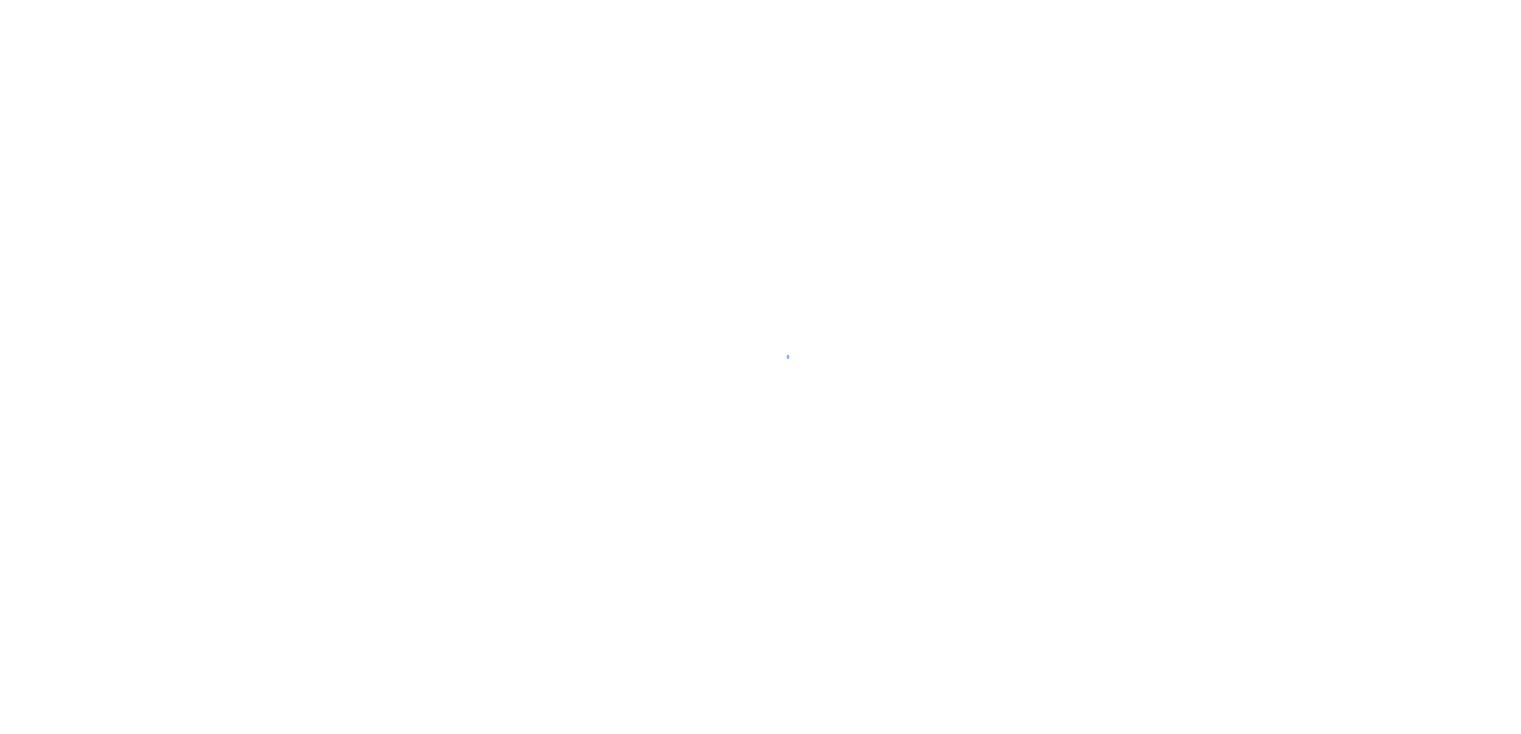 scroll, scrollTop: 0, scrollLeft: 0, axis: both 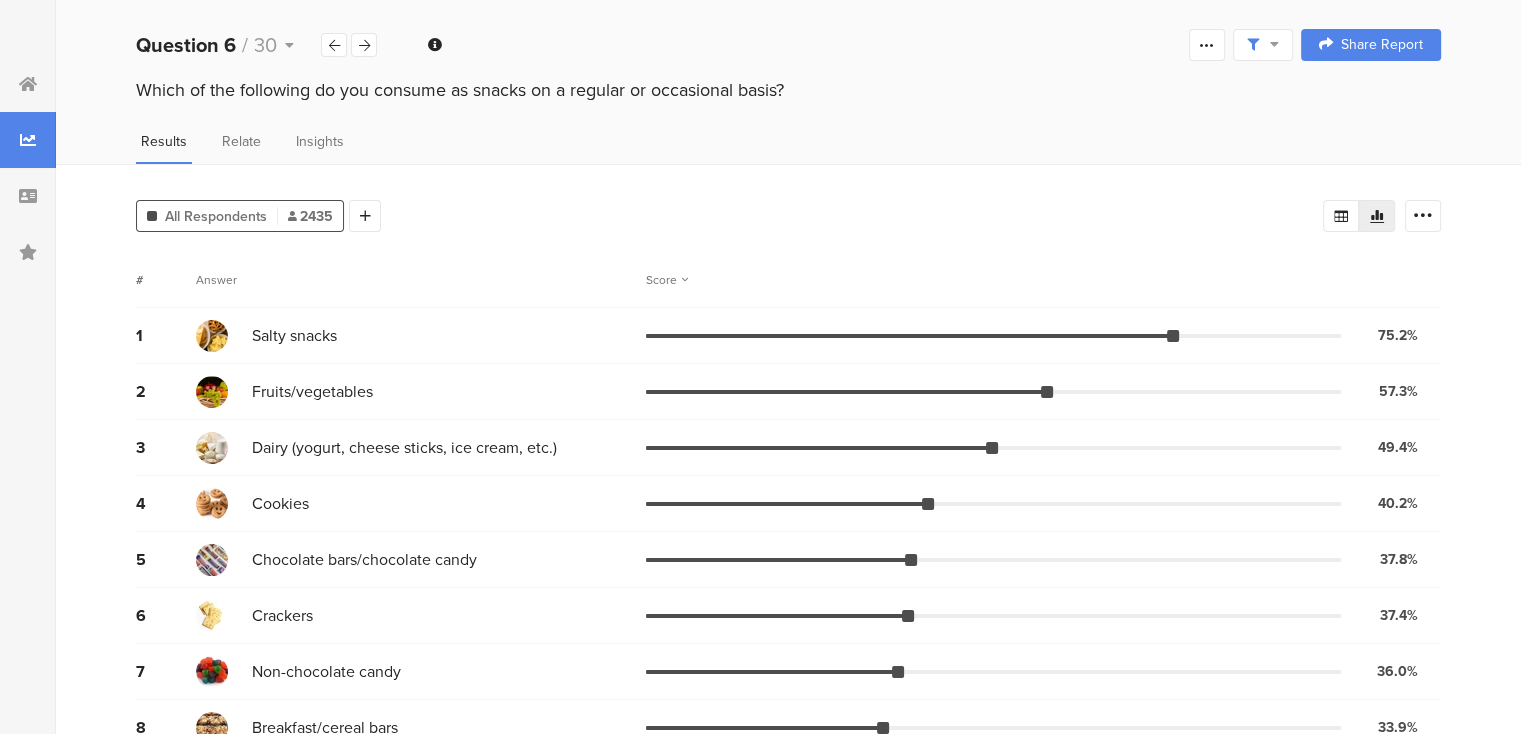 drag, startPoint x: 714, startPoint y: 81, endPoint x: 117, endPoint y: 80, distance: 597.00085 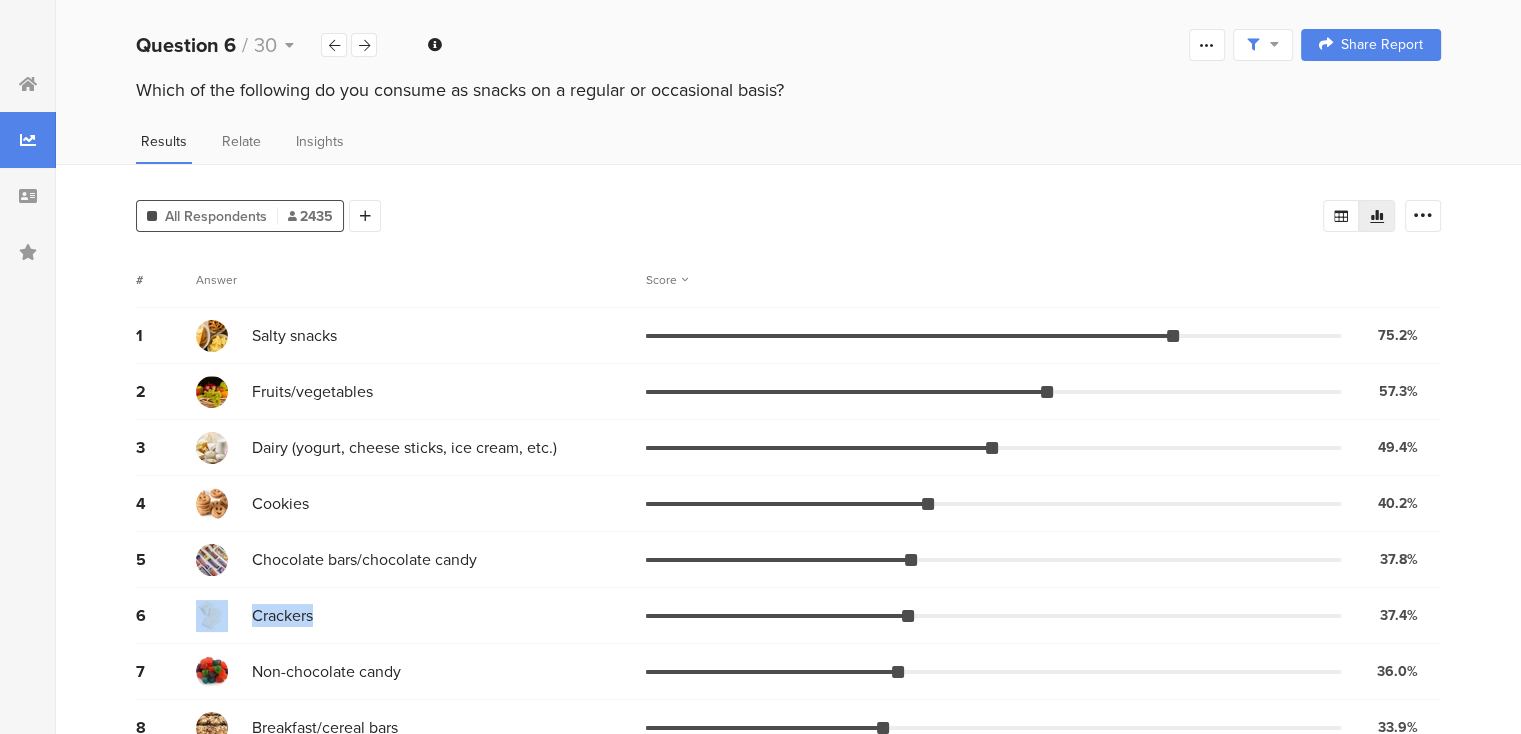 drag, startPoint x: 330, startPoint y: 617, endPoint x: 236, endPoint y: 609, distance: 94.33981 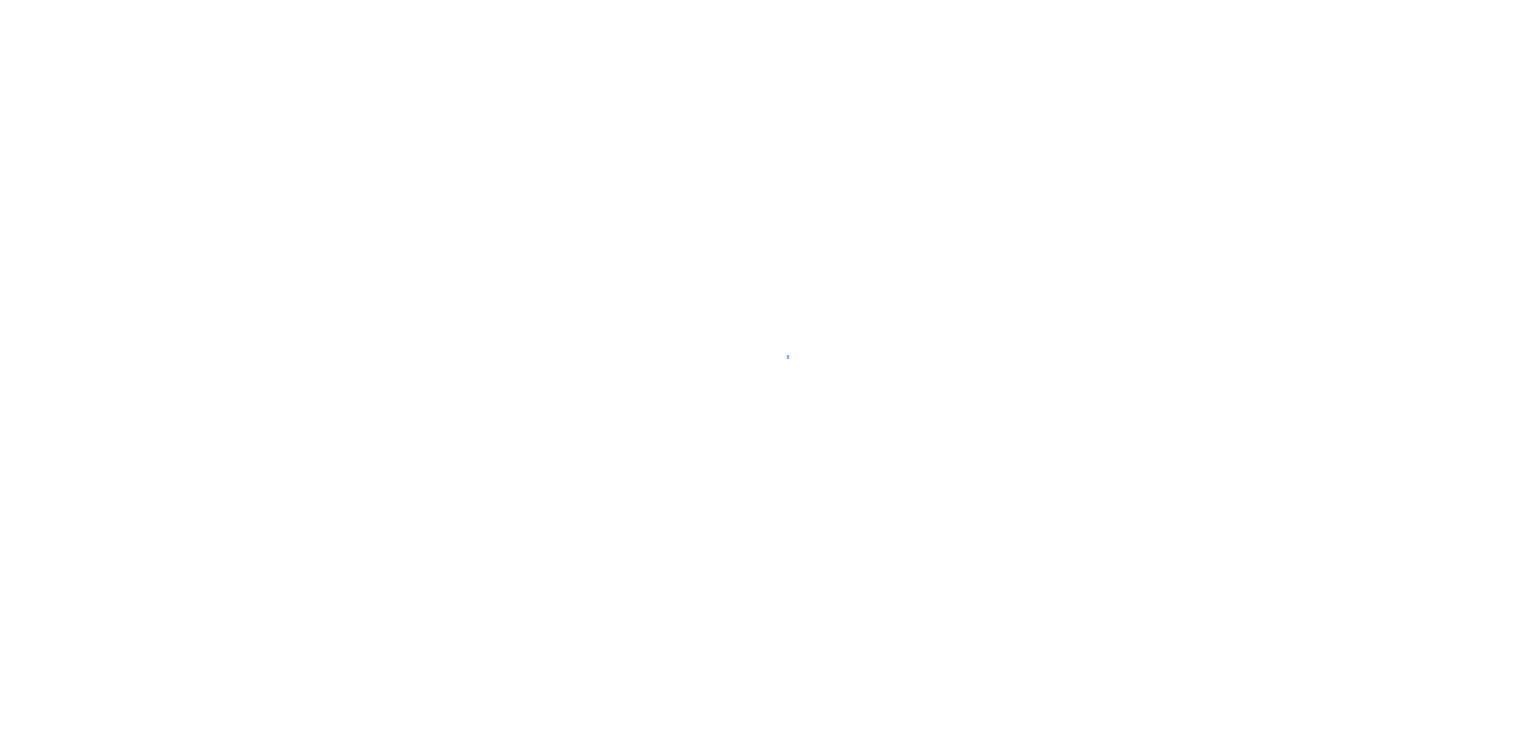 scroll, scrollTop: 0, scrollLeft: 0, axis: both 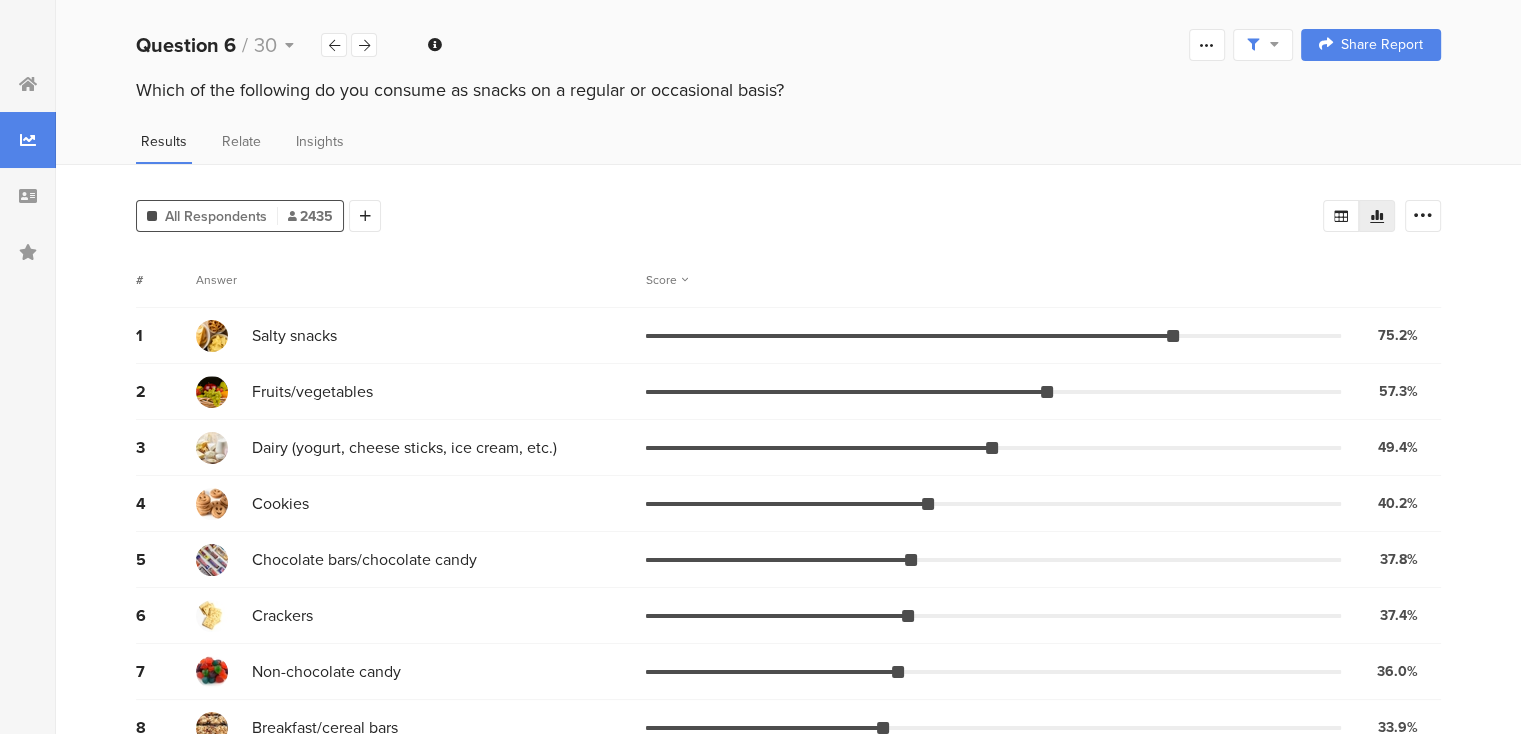 drag, startPoint x: 807, startPoint y: 87, endPoint x: 139, endPoint y: 91, distance: 668.01196 